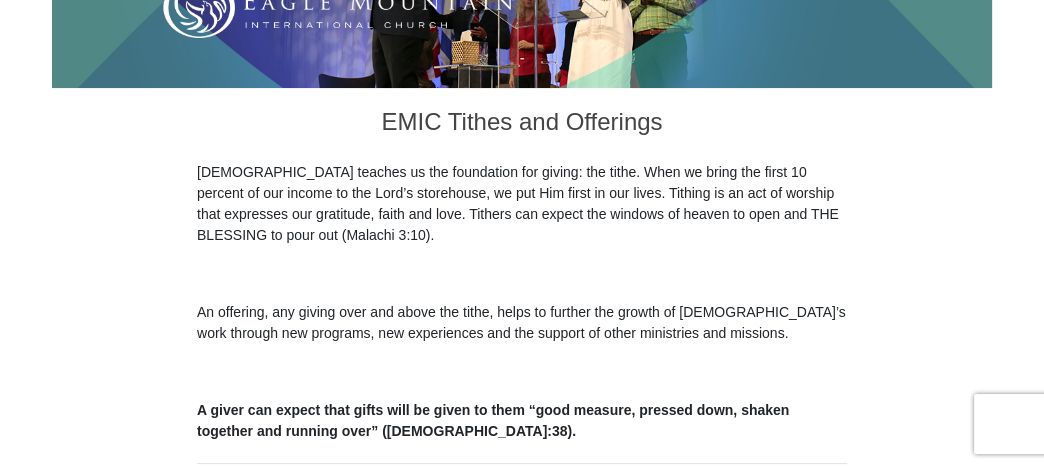 scroll, scrollTop: 0, scrollLeft: 0, axis: both 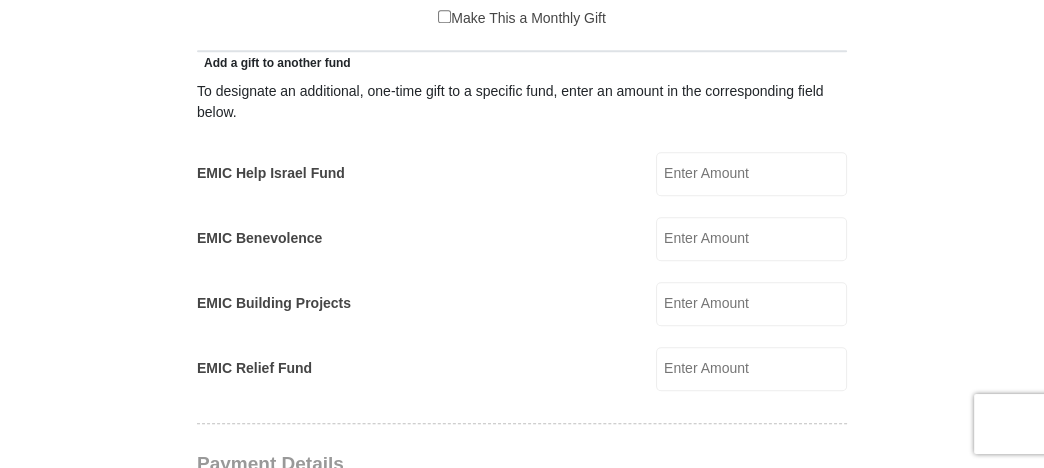 click on "EMIC Help Israel Fund" at bounding box center (751, 174) 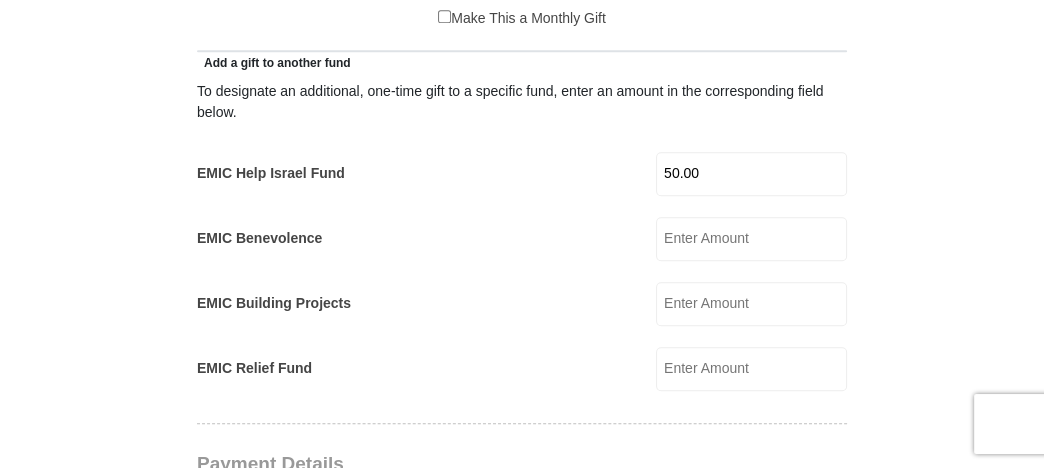 type on "50.00" 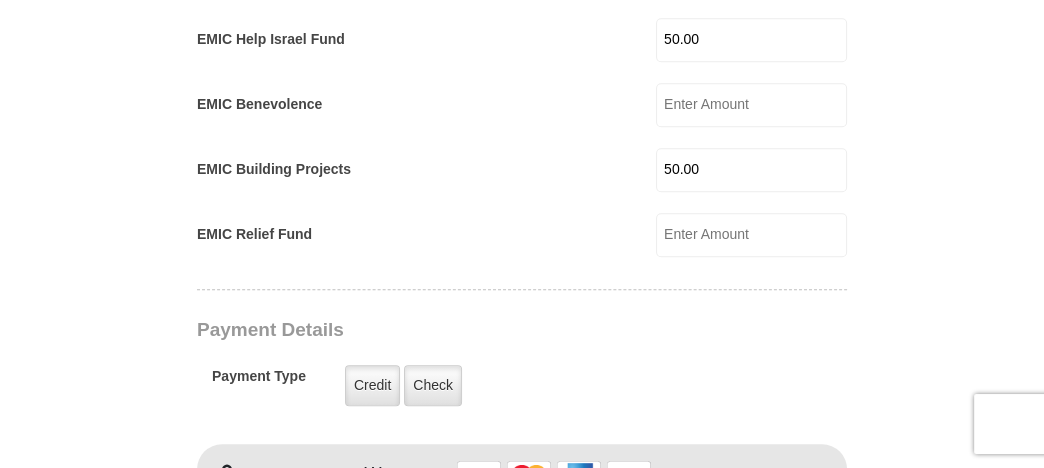 scroll, scrollTop: 1300, scrollLeft: 0, axis: vertical 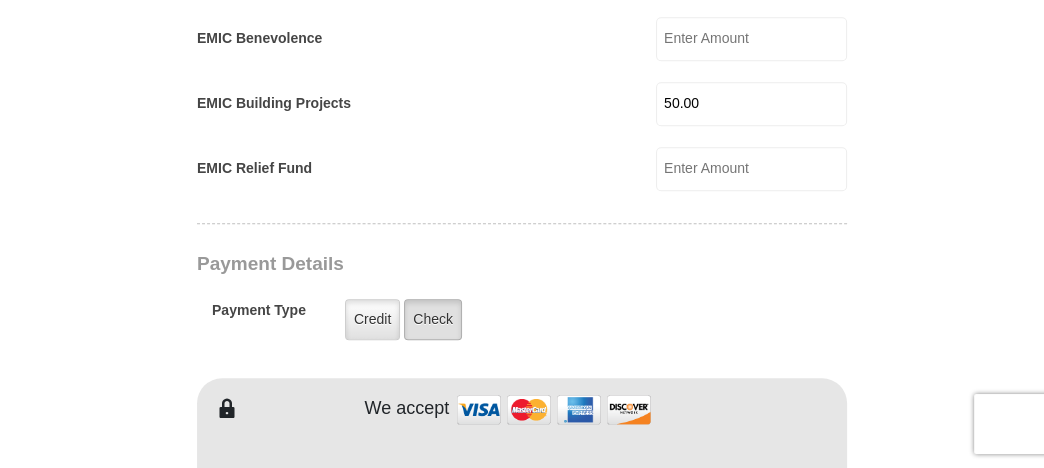 click on "Check" at bounding box center (433, 319) 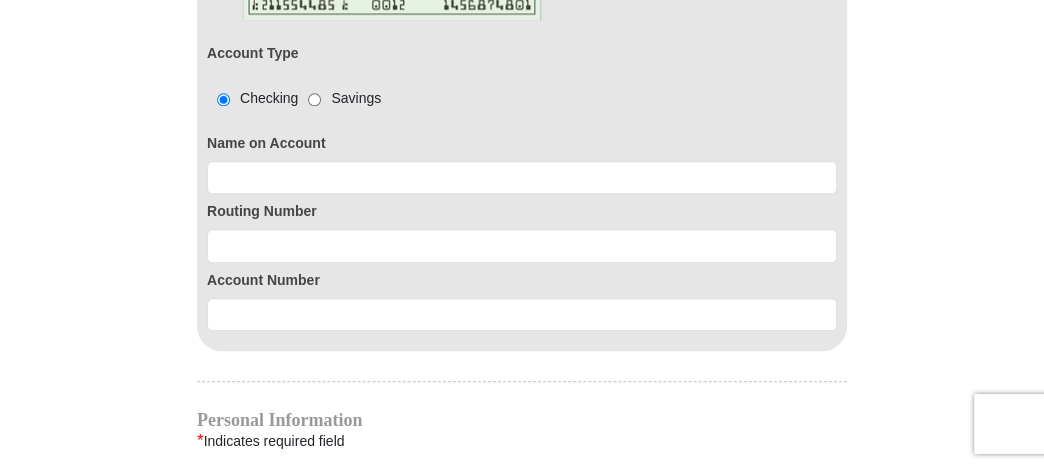 scroll, scrollTop: 1800, scrollLeft: 0, axis: vertical 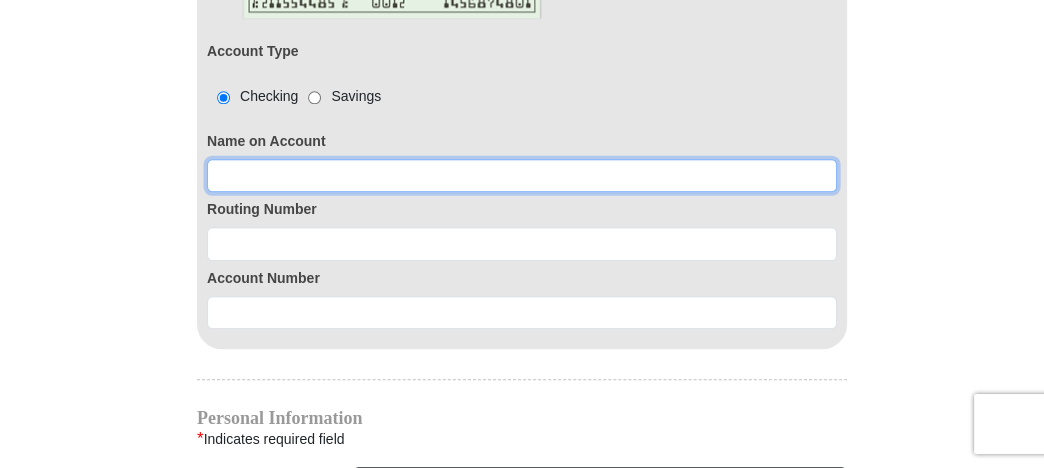 click at bounding box center (522, 176) 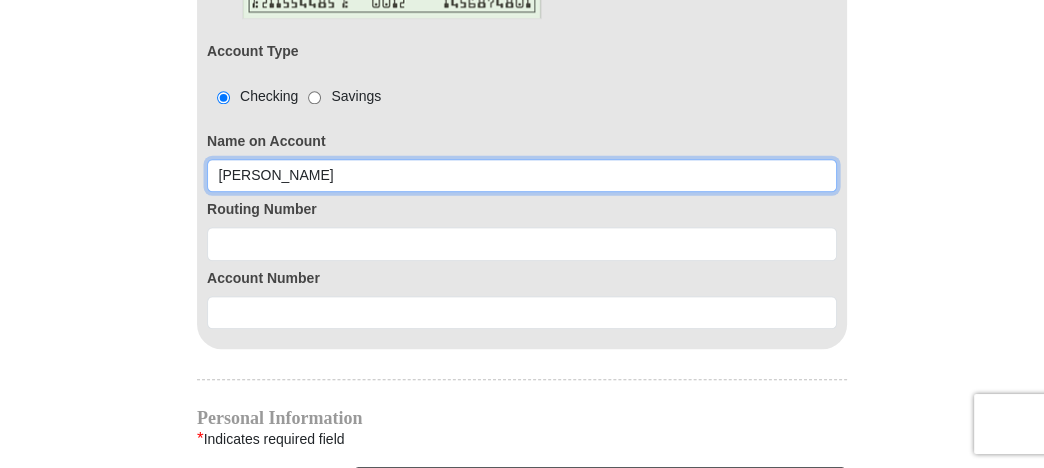 type on "[PERSON_NAME]" 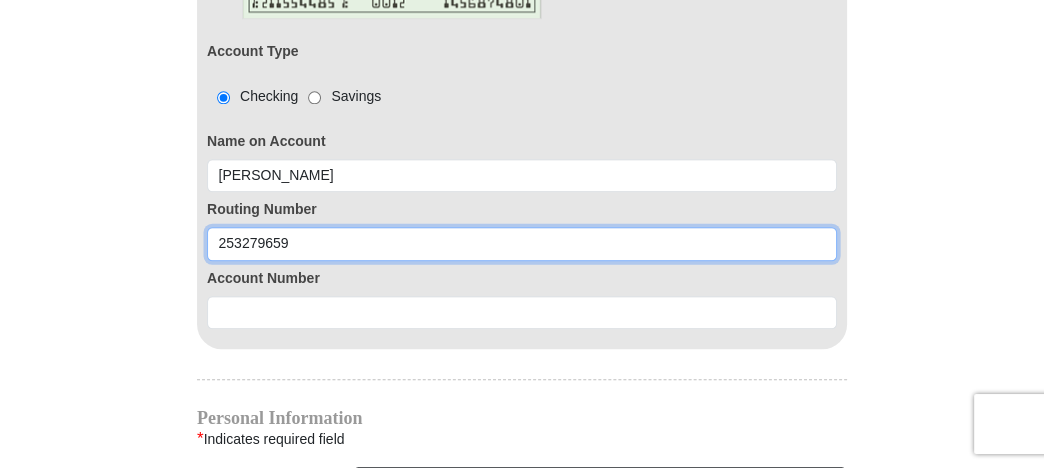 type on "253279659" 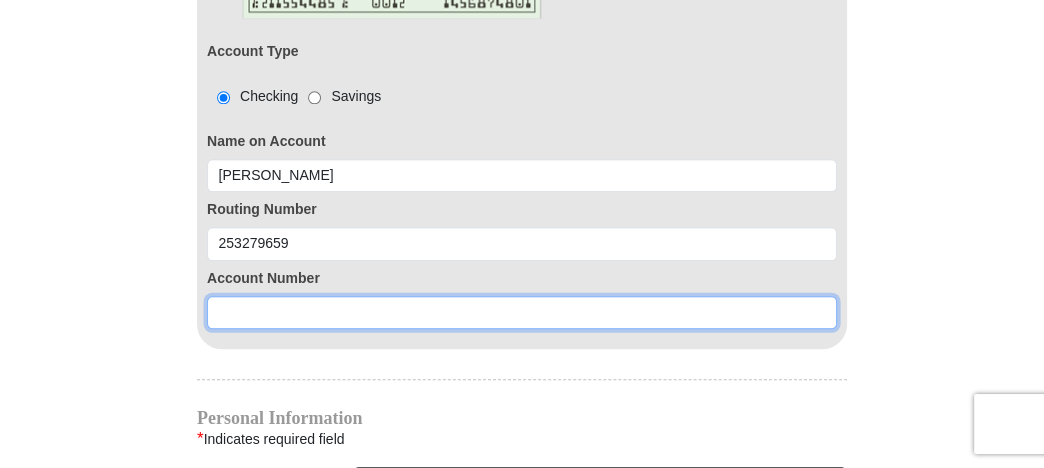 click at bounding box center [522, 313] 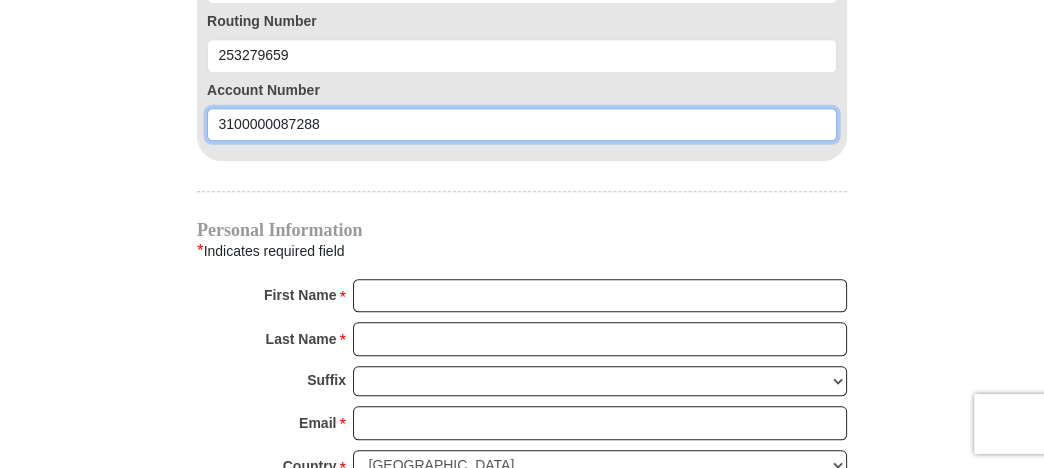 scroll, scrollTop: 2000, scrollLeft: 0, axis: vertical 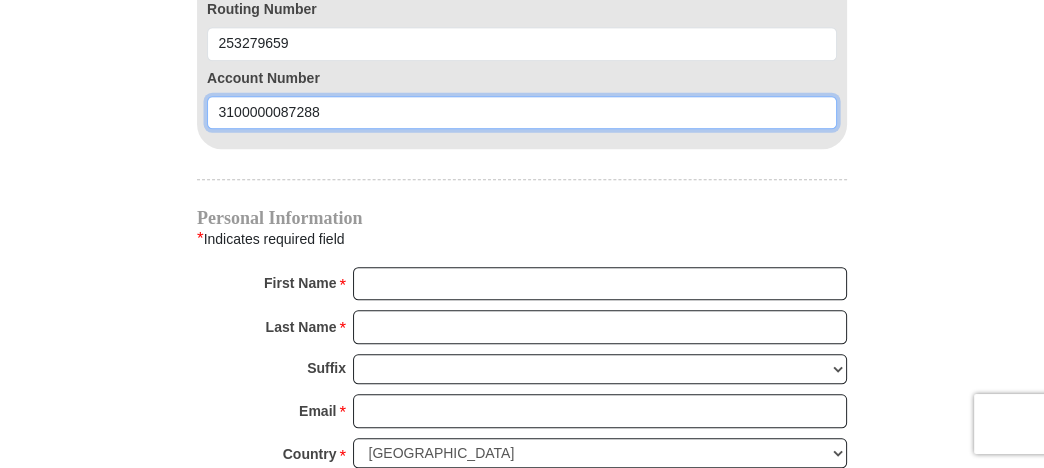 type on "3100000087288" 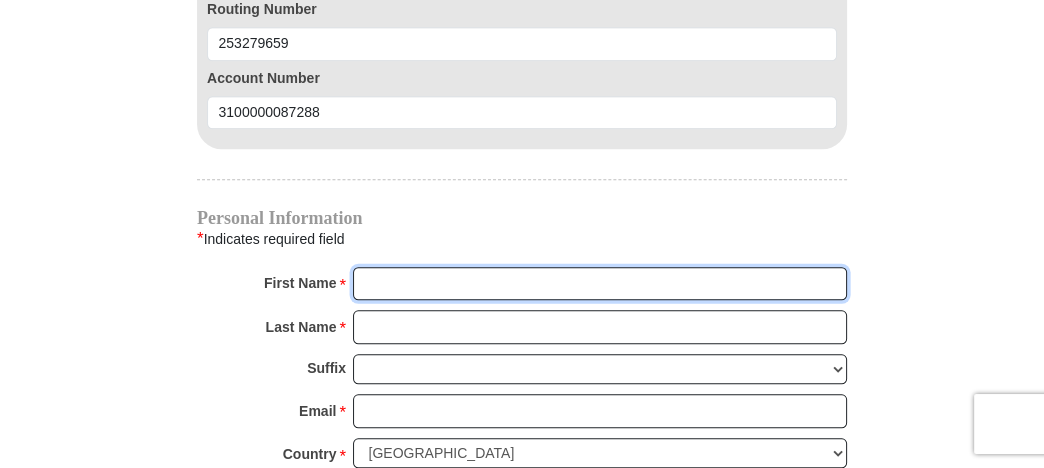 click on "First Name
*" at bounding box center [600, 284] 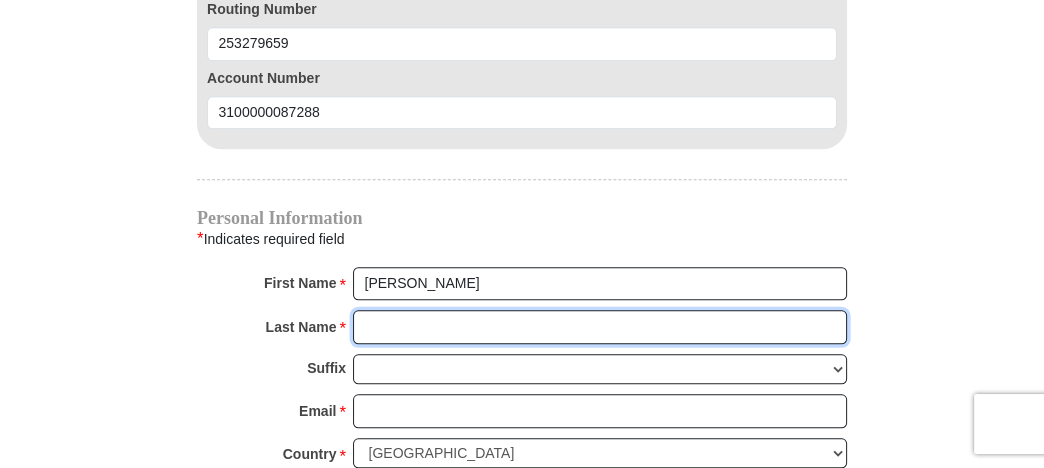 type on "Gligoroff" 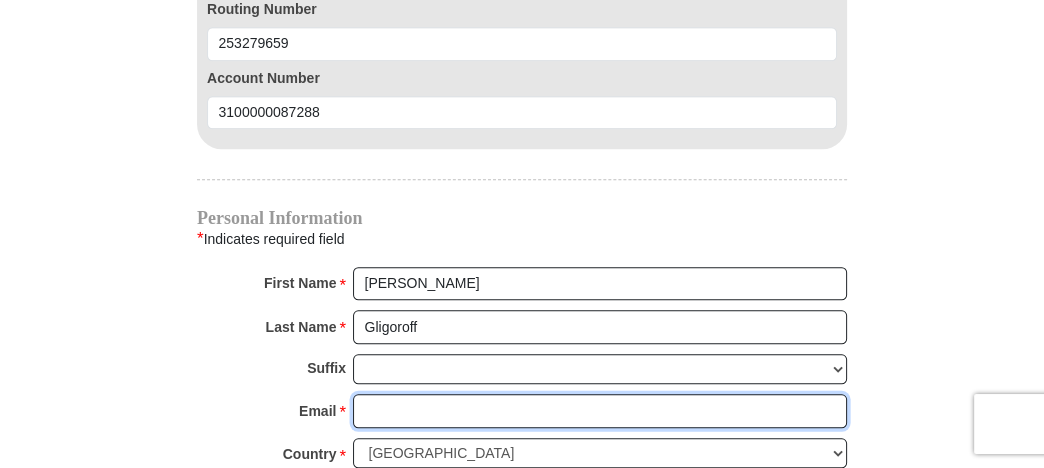 type on "[EMAIL_ADDRESS][DOMAIN_NAME]" 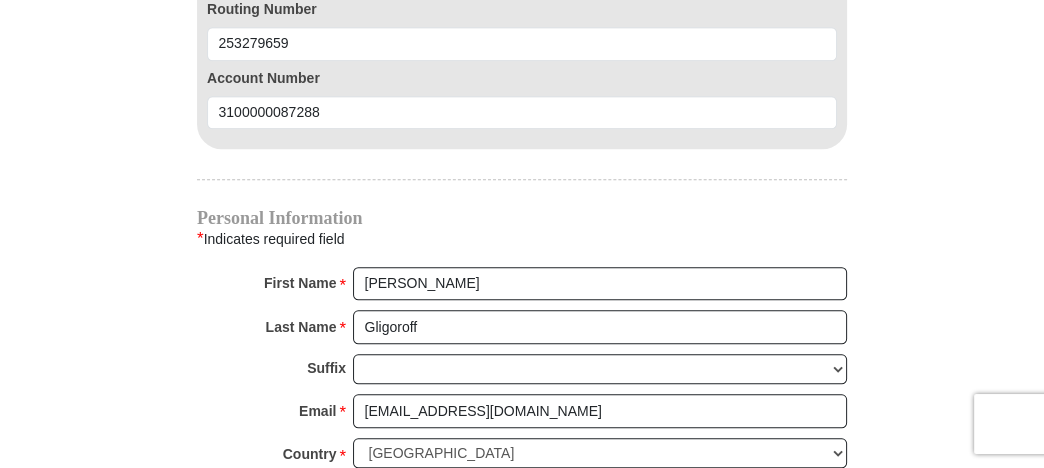 type on "816 Acclaim Dr." 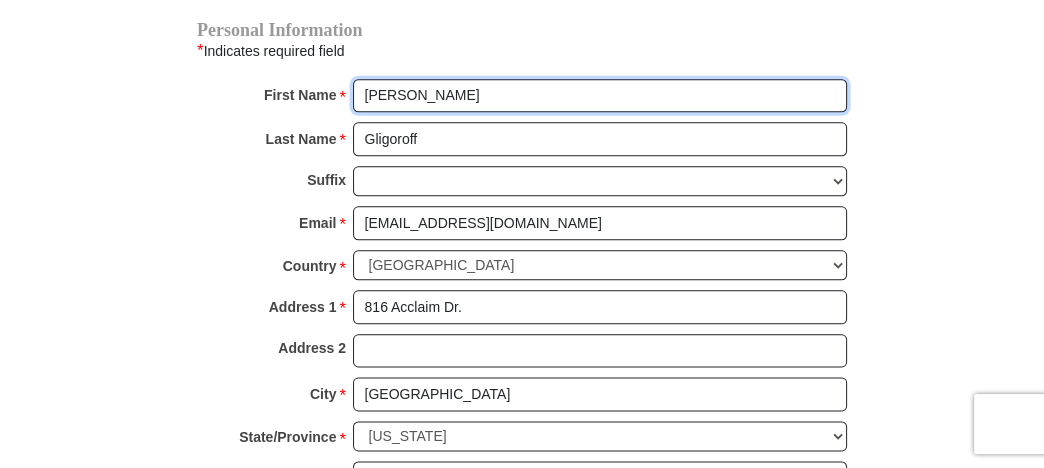 scroll, scrollTop: 2200, scrollLeft: 0, axis: vertical 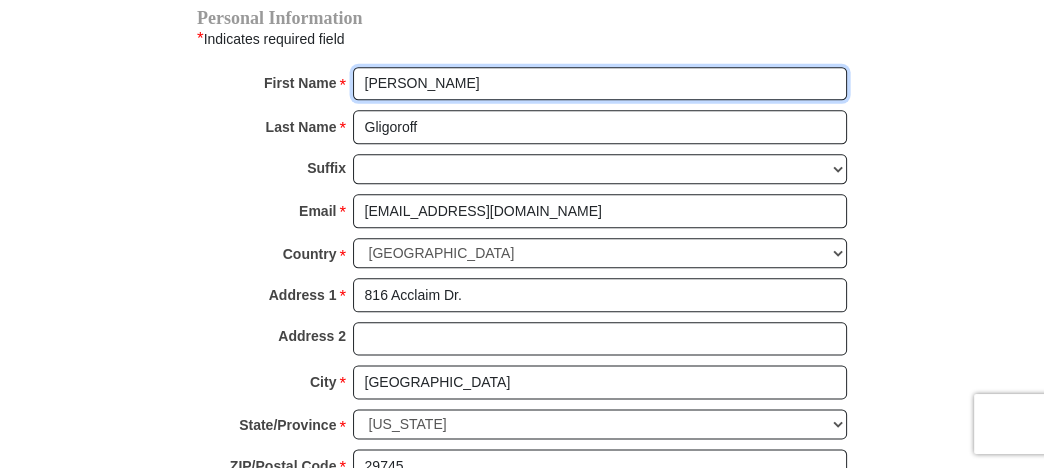 click on "[PERSON_NAME]" at bounding box center (600, 84) 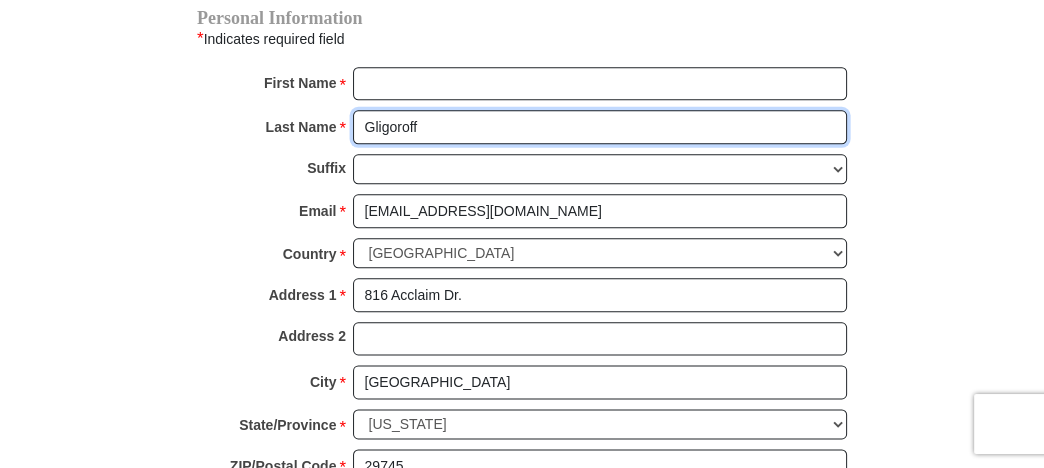 type 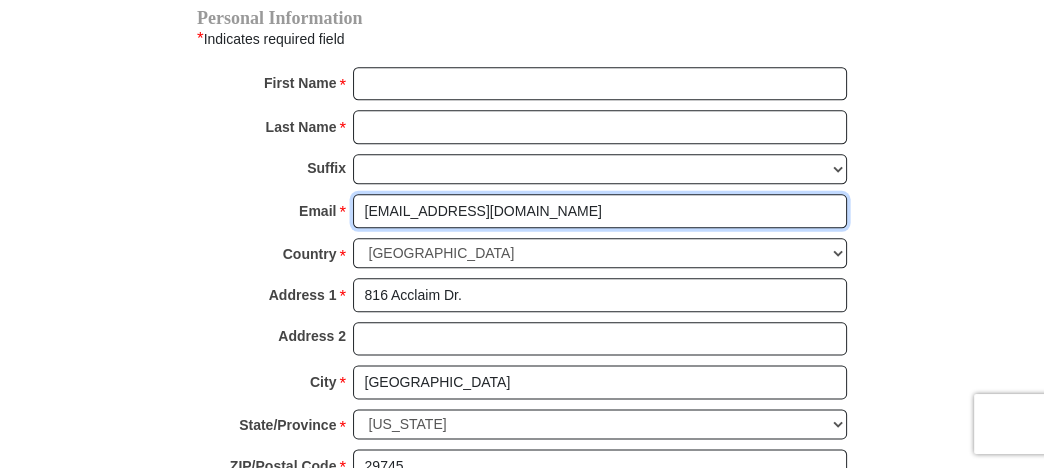 type 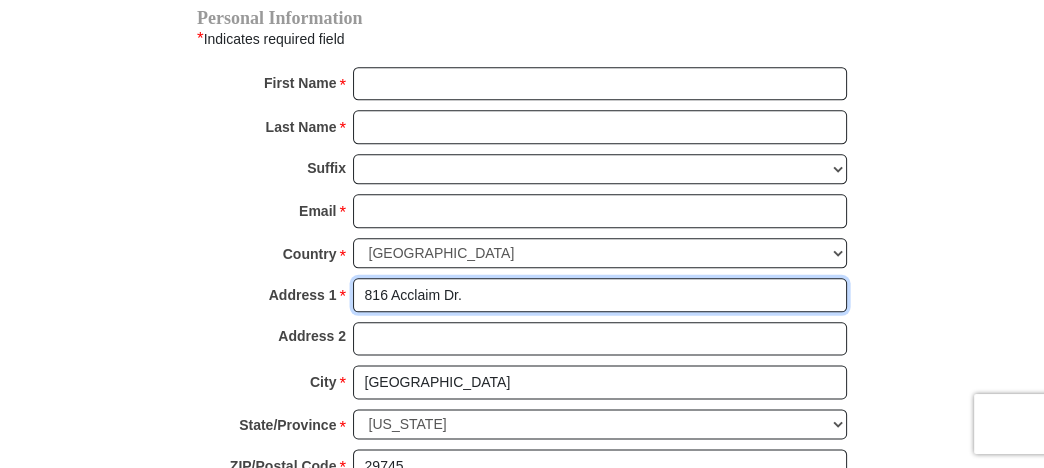 type 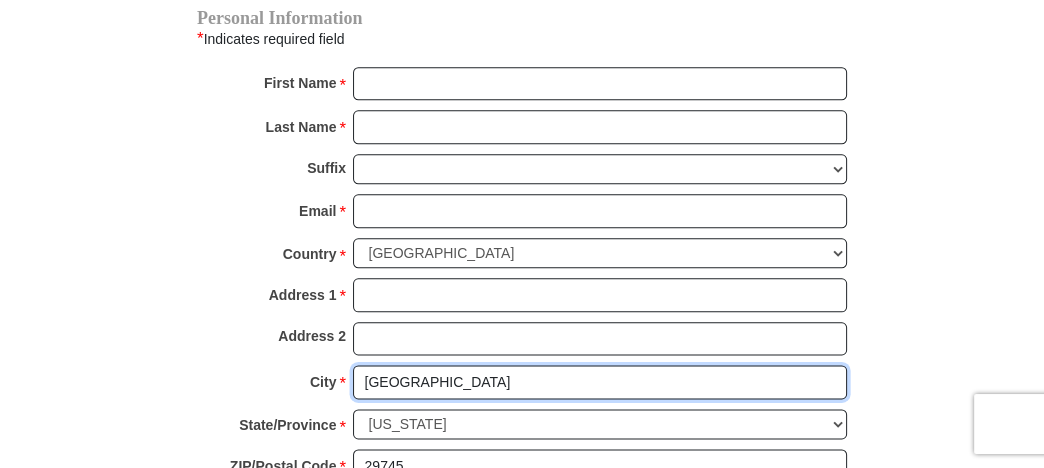type 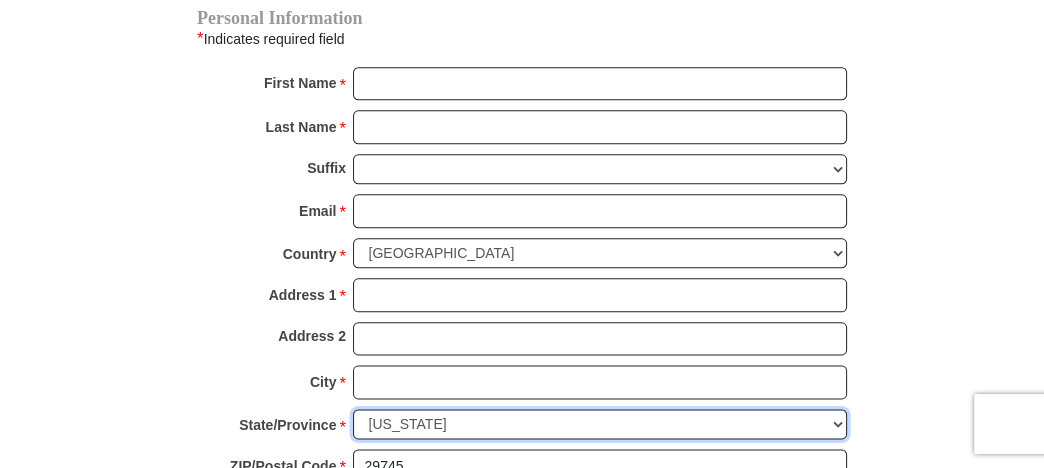 select 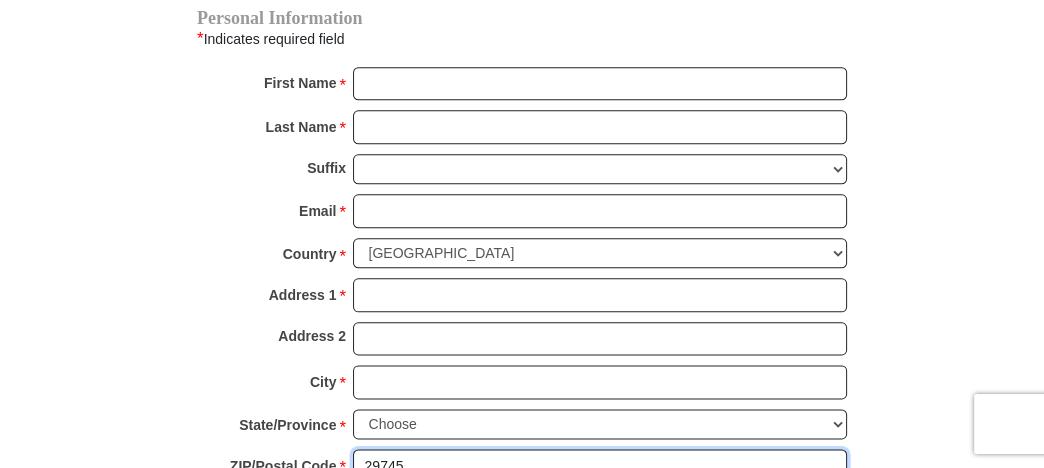 type 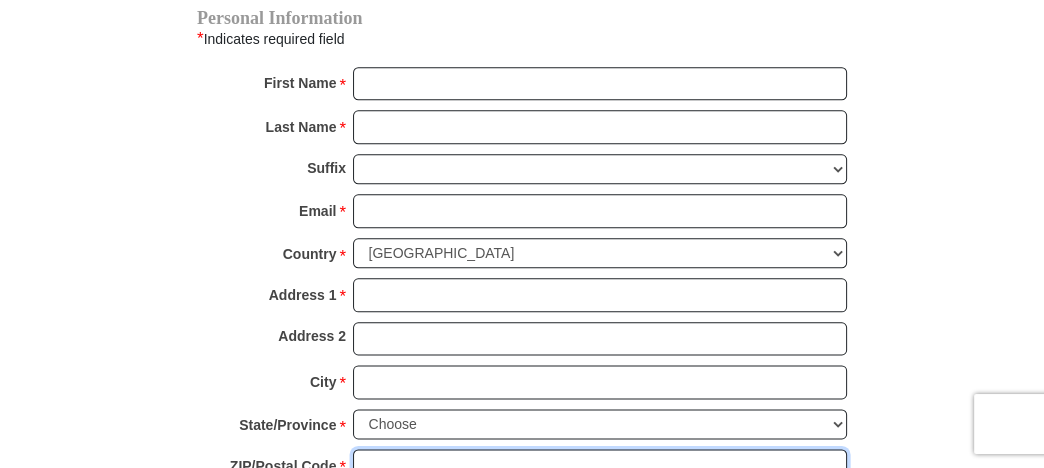 type 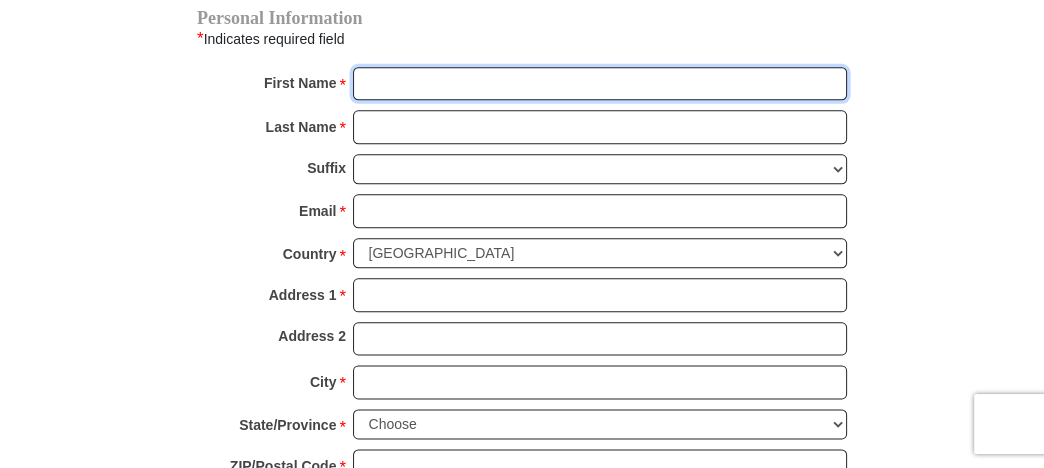 click on "First Name
*" at bounding box center (600, 84) 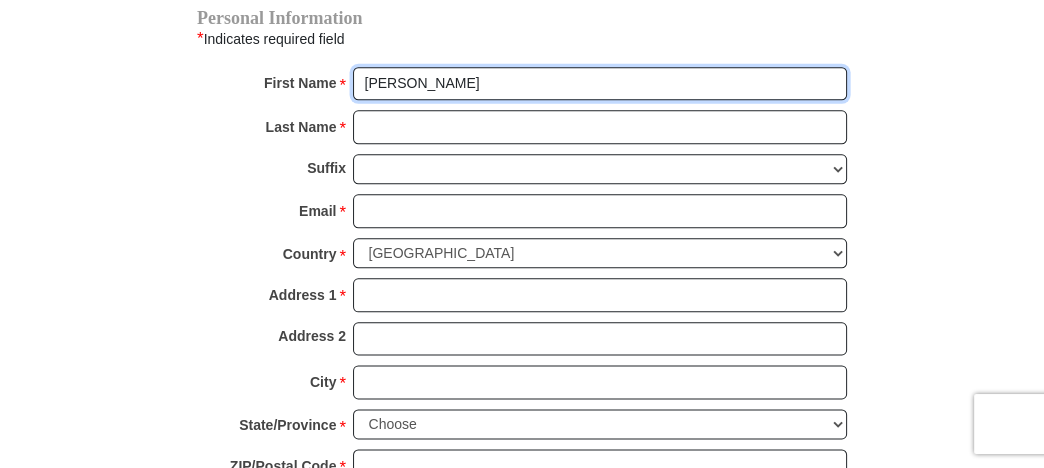type on "Gligoroff" 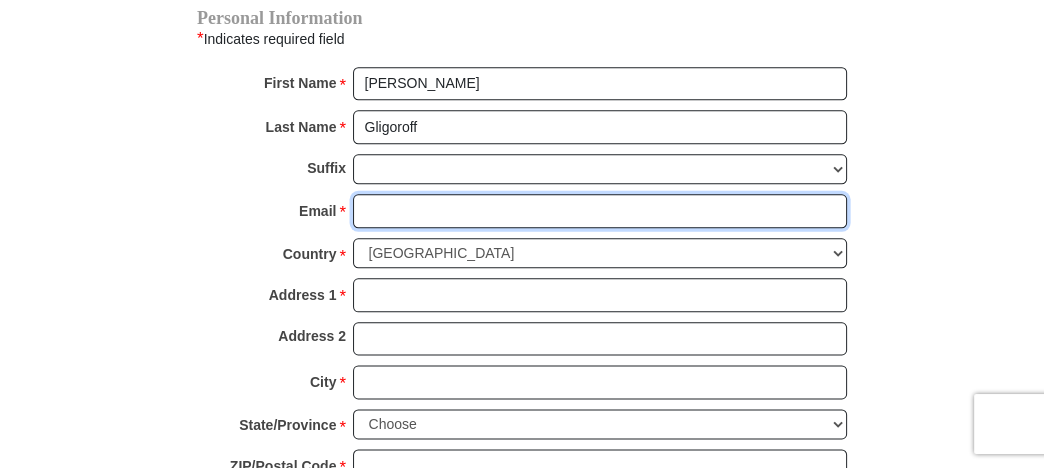 type on "[EMAIL_ADDRESS][DOMAIN_NAME]" 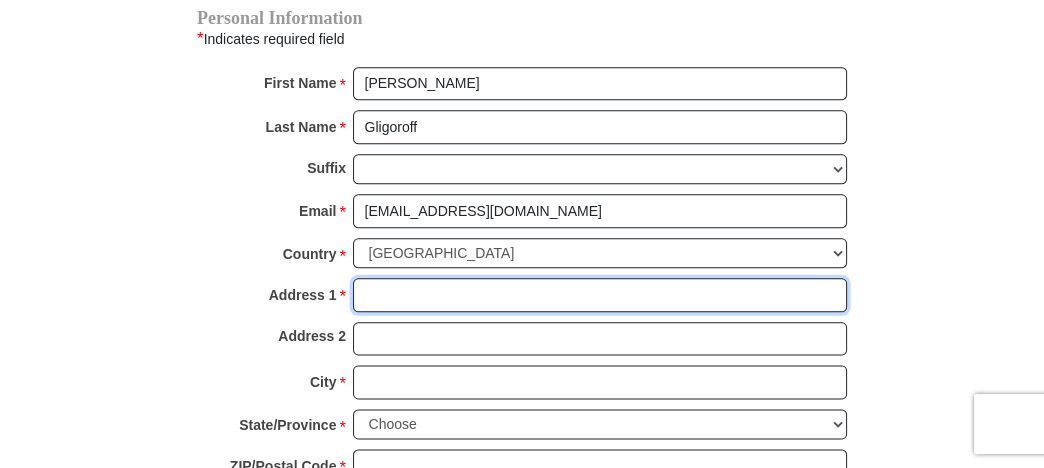 type on "[STREET_ADDRESS]" 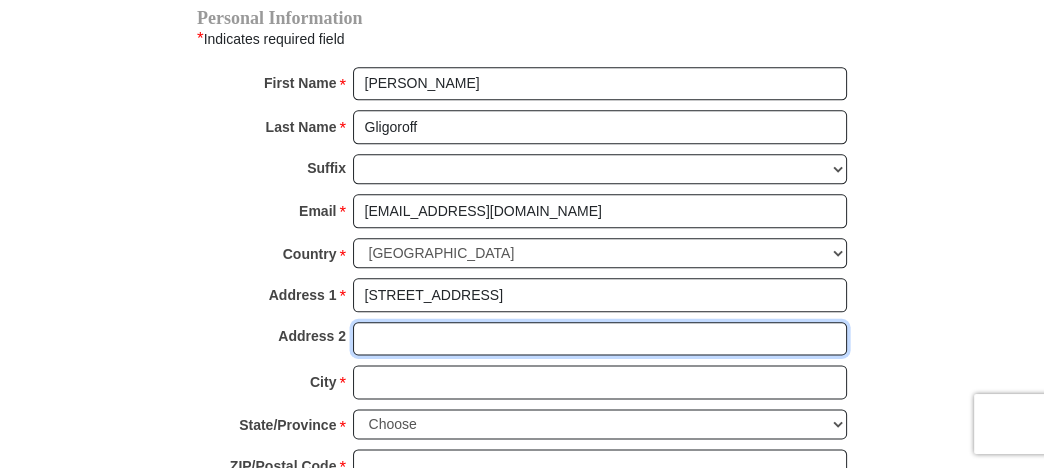 type on "Apartment 302" 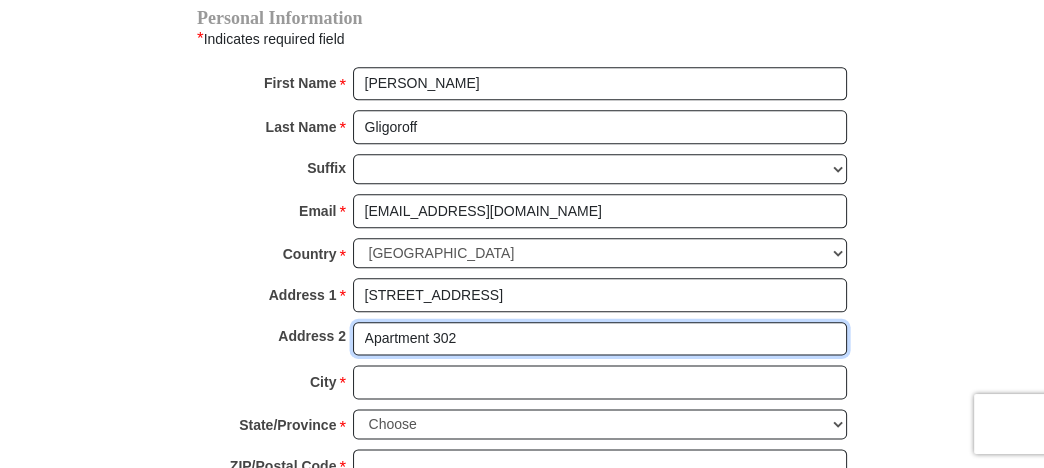type on "[GEOGRAPHIC_DATA]" 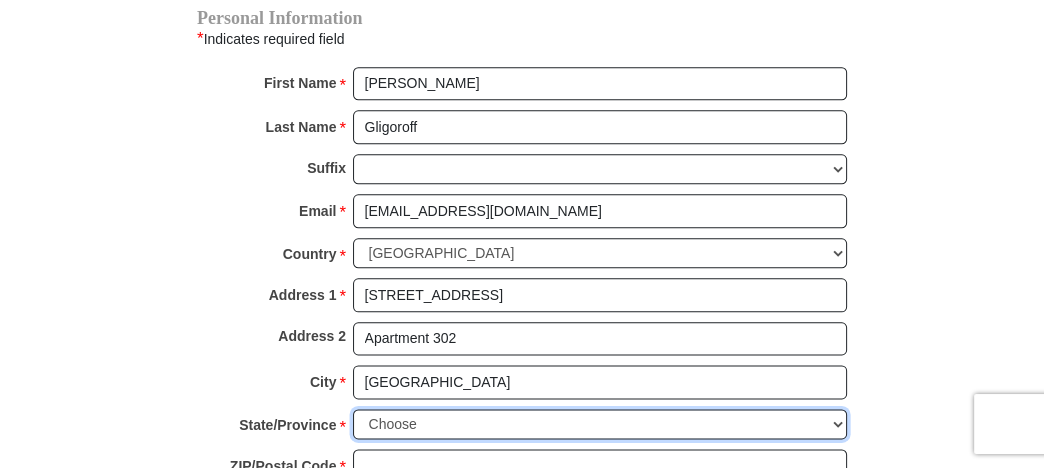 select on "[GEOGRAPHIC_DATA]" 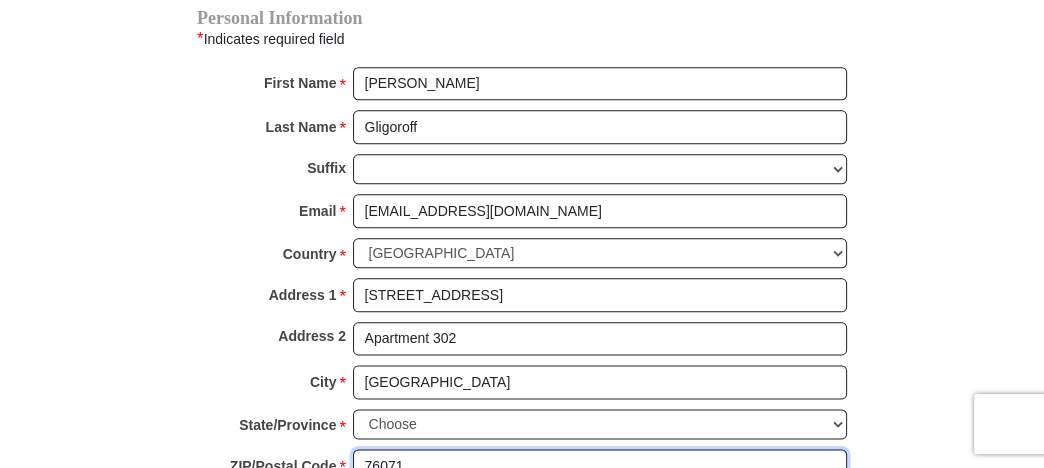 type on "8037922447" 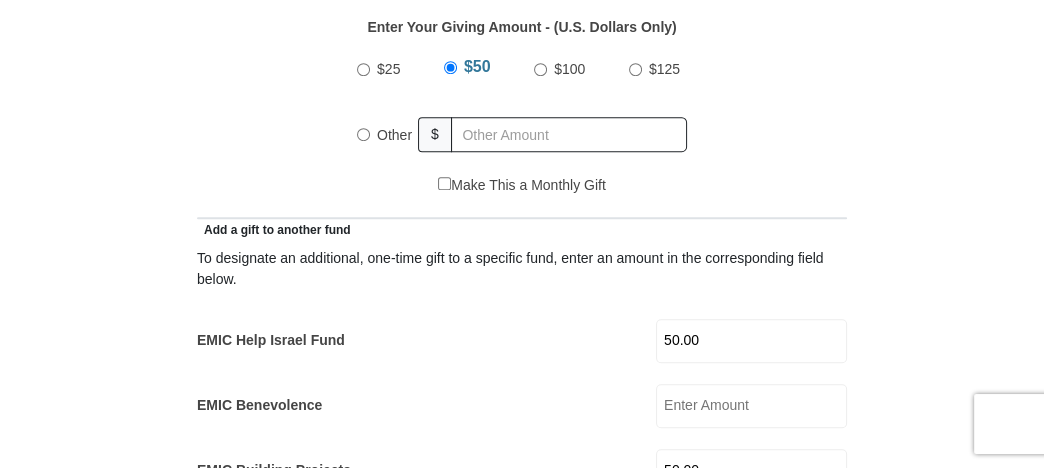scroll, scrollTop: 900, scrollLeft: 0, axis: vertical 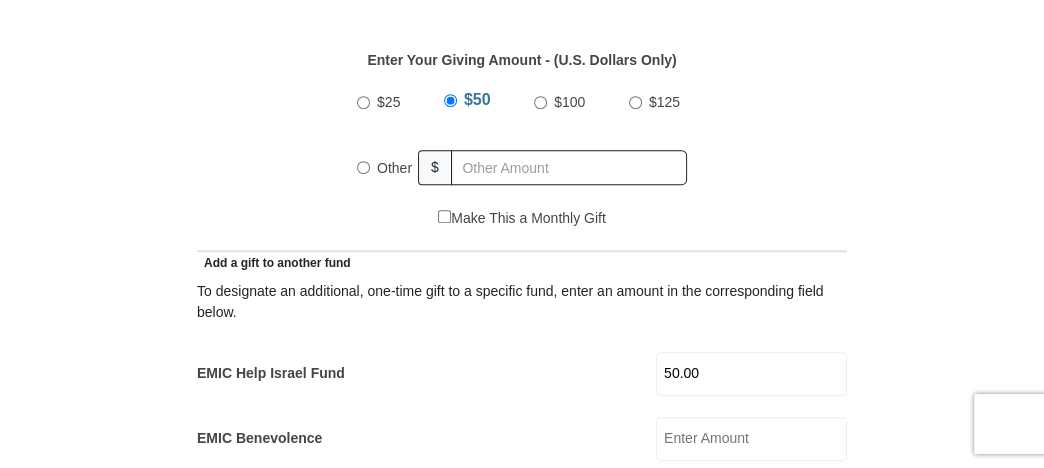 click on "Other" at bounding box center (363, 167) 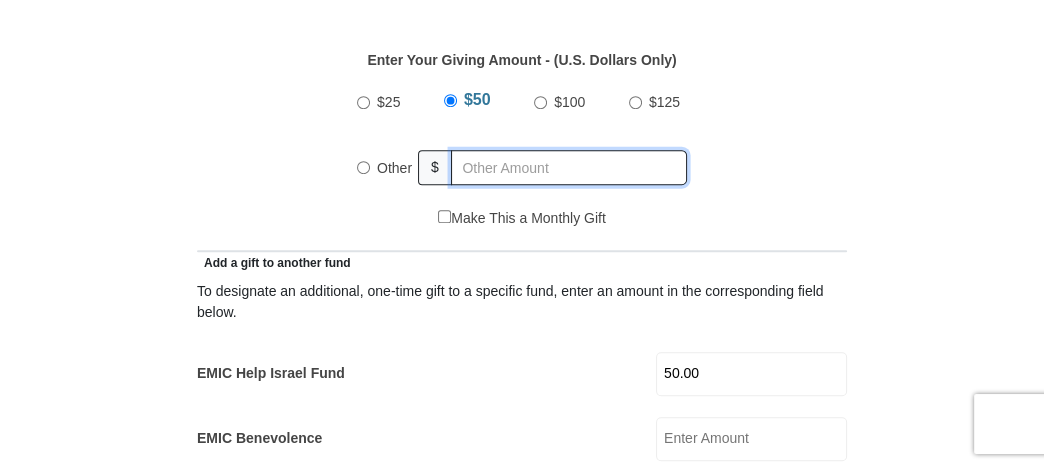 radio on "true" 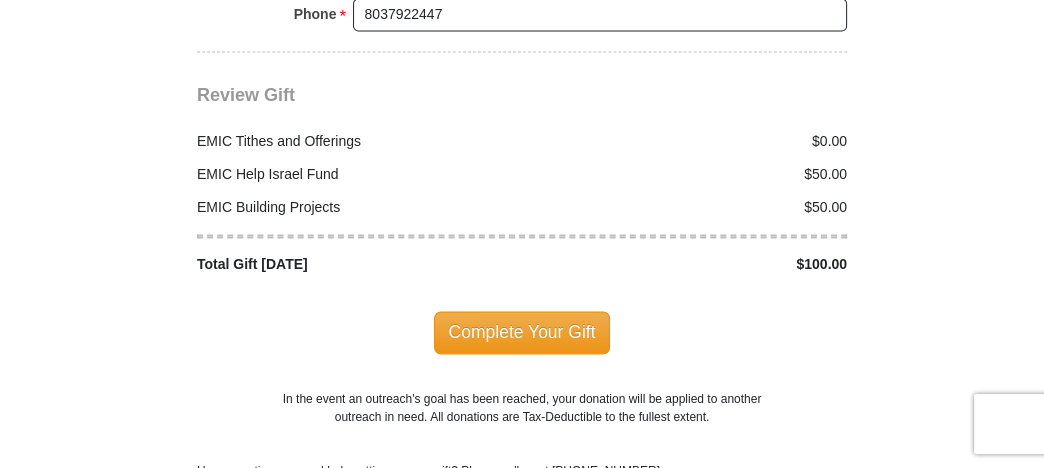scroll, scrollTop: 2700, scrollLeft: 0, axis: vertical 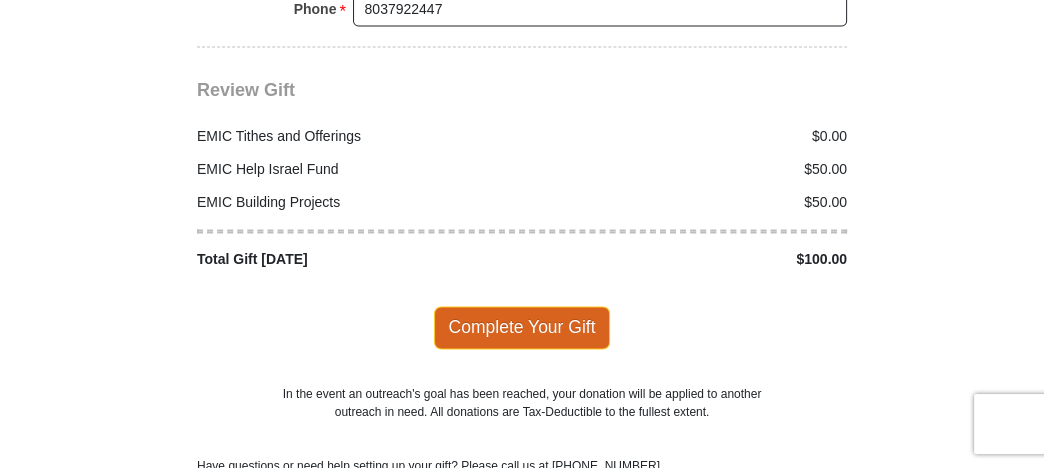click on "Complete Your Gift" at bounding box center [522, 327] 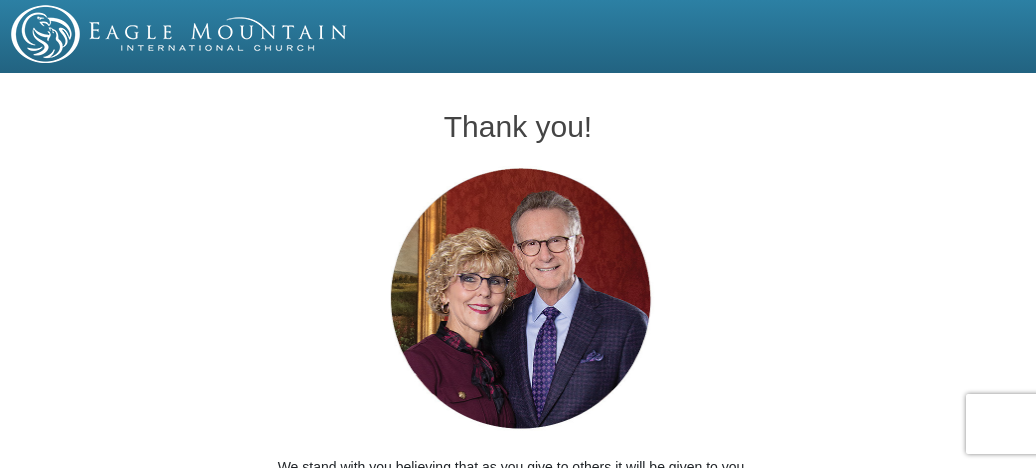 scroll, scrollTop: 0, scrollLeft: 0, axis: both 